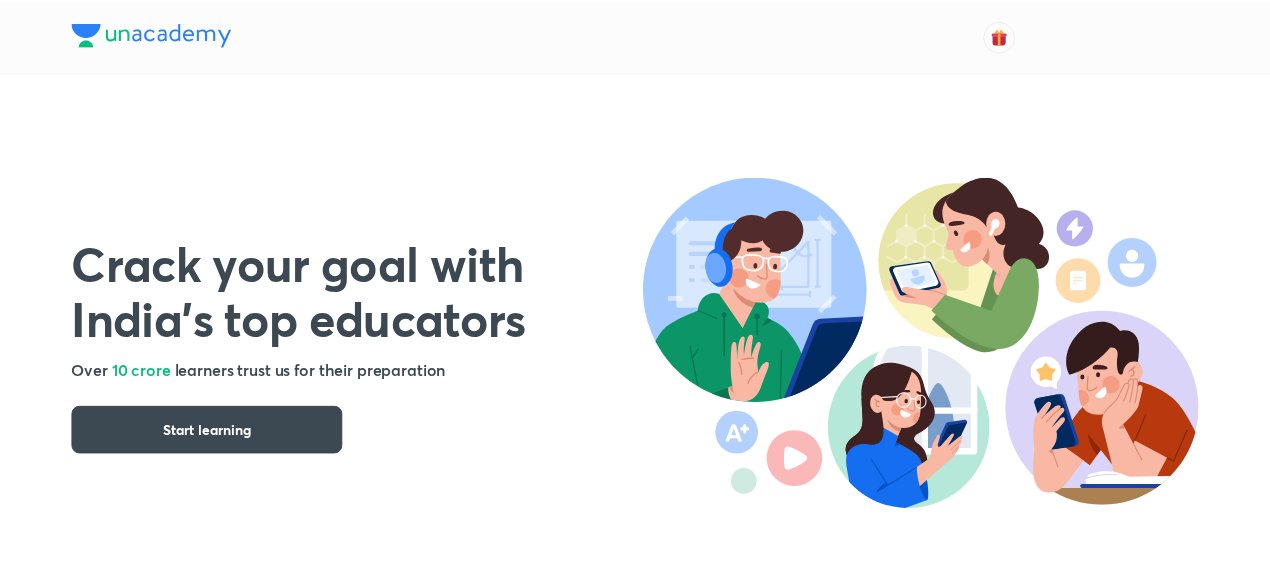 scroll, scrollTop: 0, scrollLeft: 0, axis: both 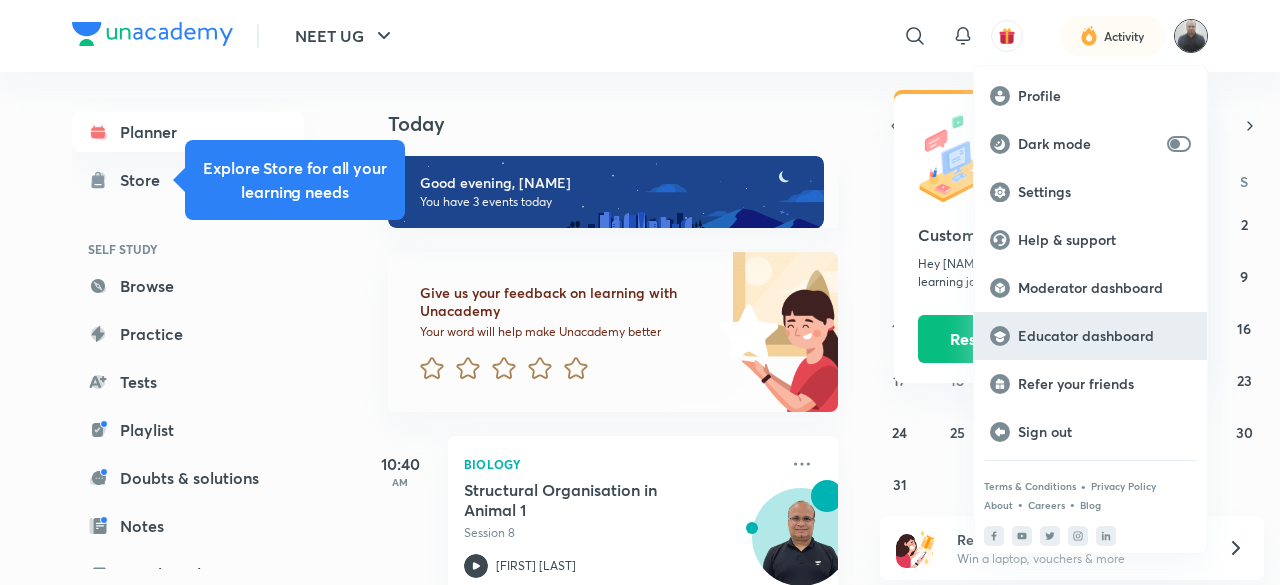 click on "Educator dashboard" at bounding box center [1104, 336] 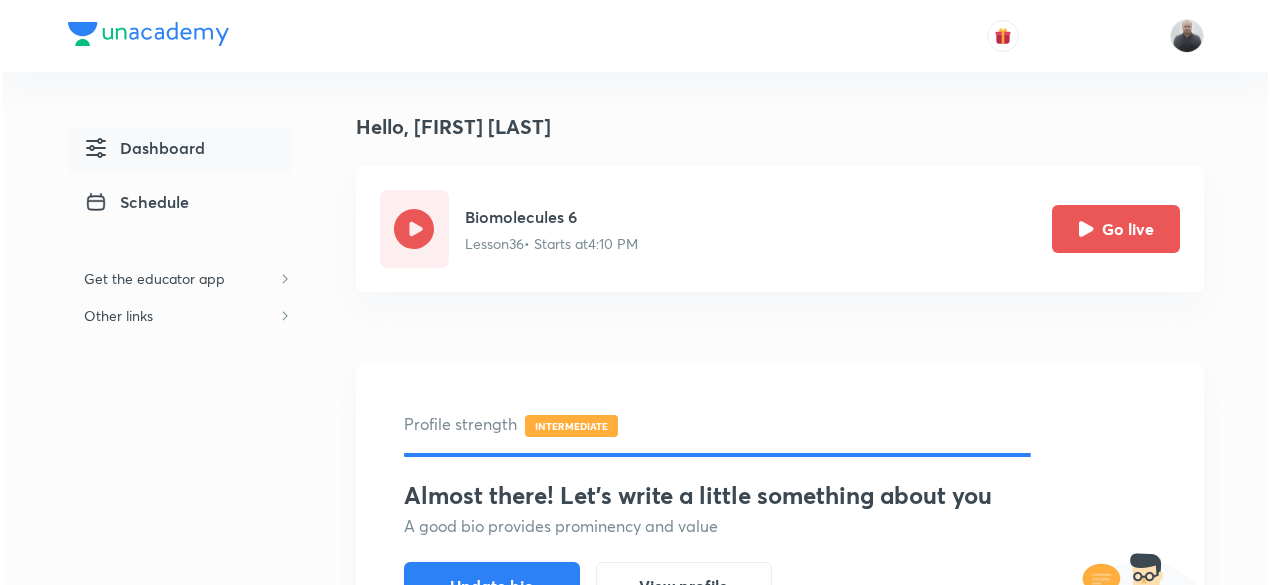 scroll, scrollTop: 0, scrollLeft: 0, axis: both 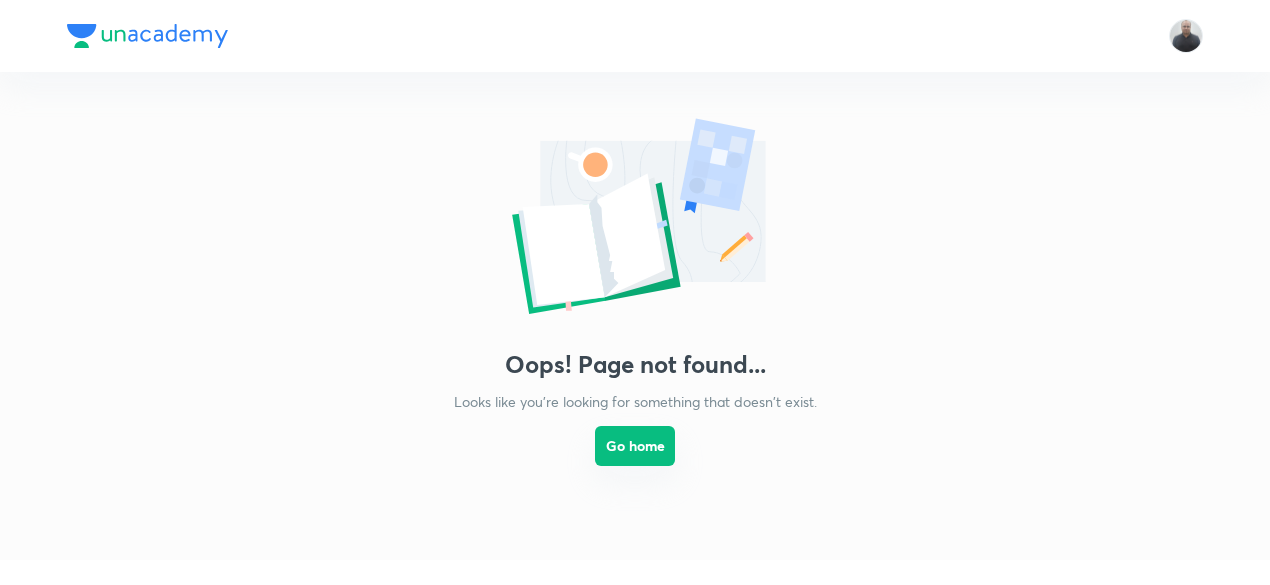 click on "Go home" at bounding box center [635, 446] 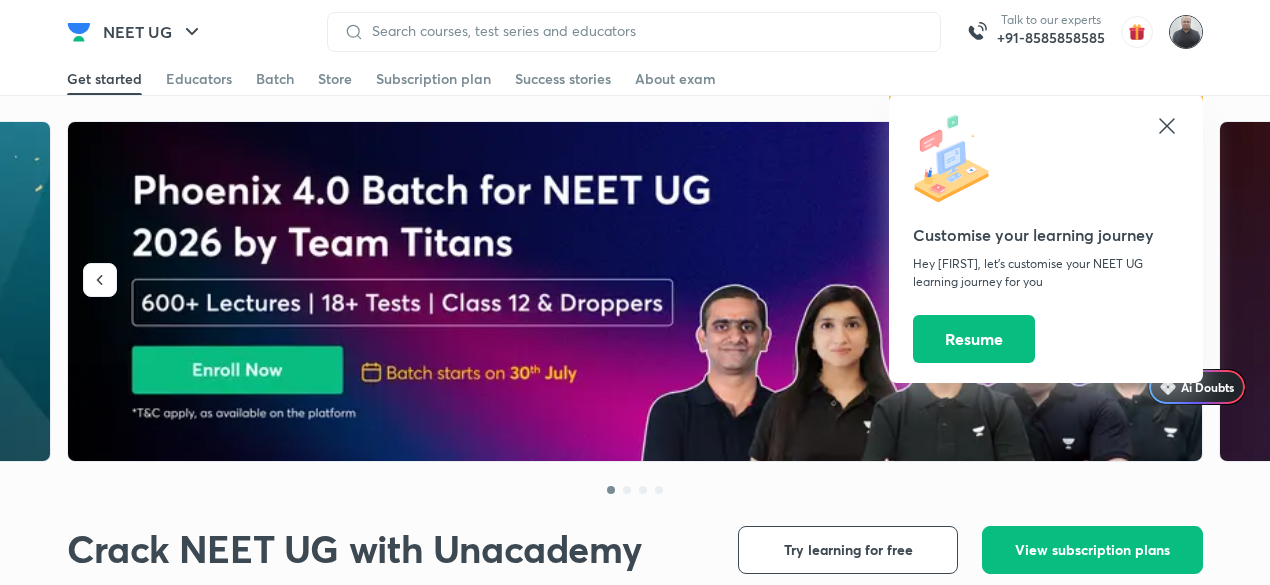 click at bounding box center [1186, 32] 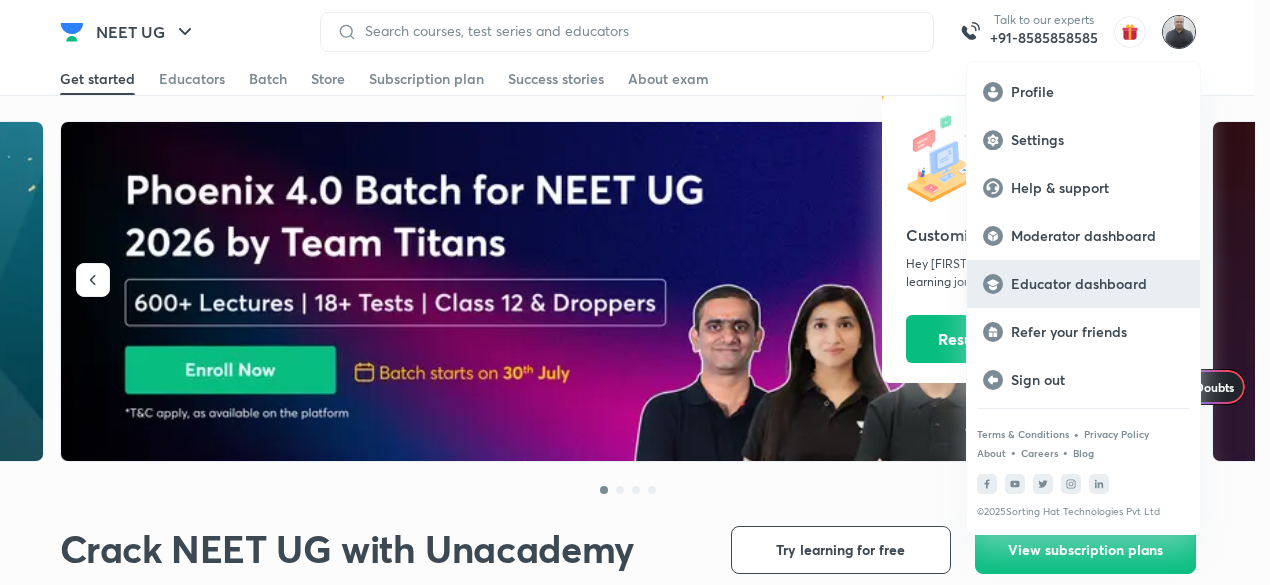 click on "Educator dashboard" at bounding box center [1097, 284] 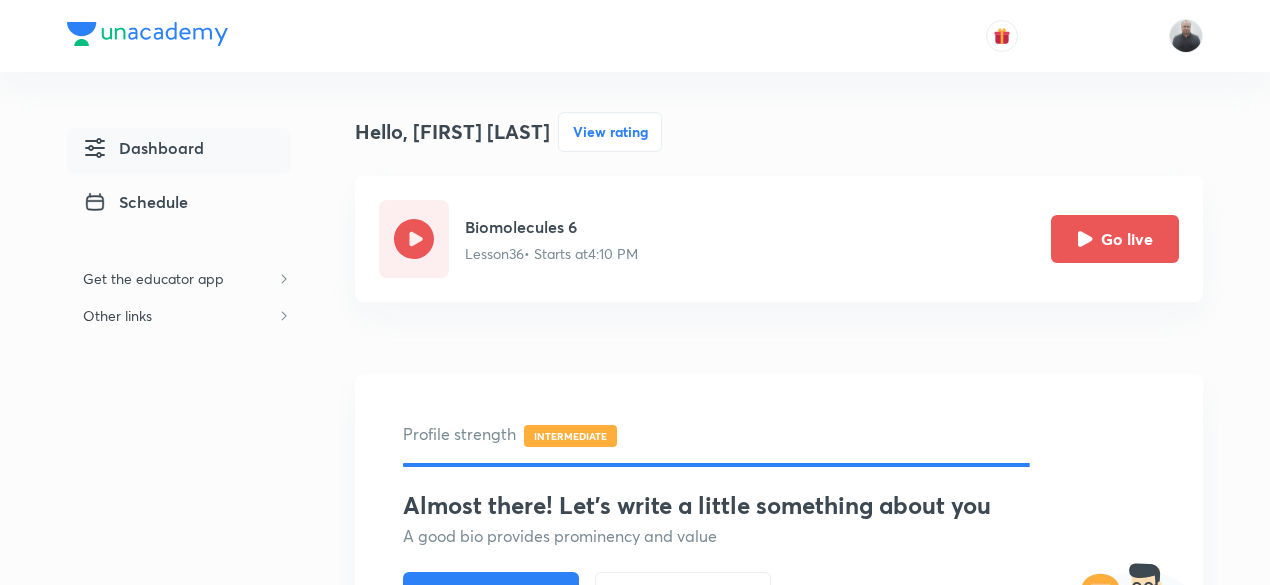 scroll, scrollTop: 0, scrollLeft: 0, axis: both 